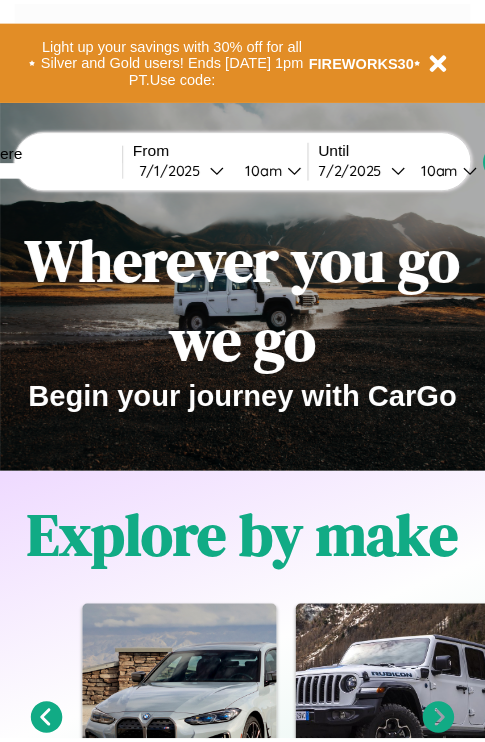 scroll, scrollTop: 0, scrollLeft: 0, axis: both 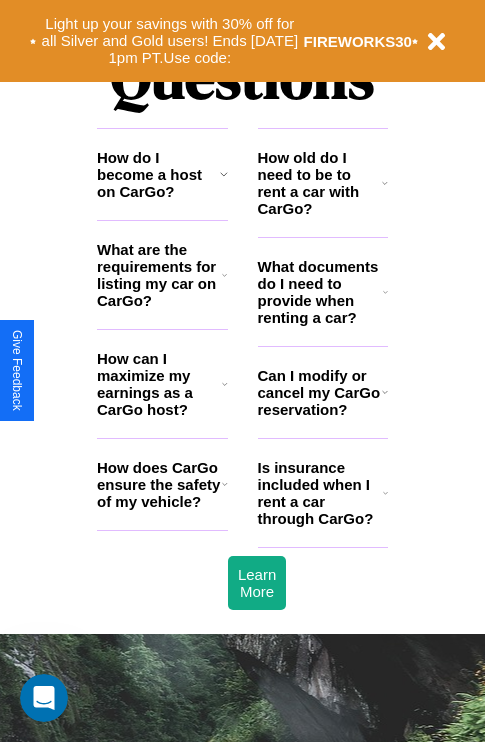click on "How can I maximize my earnings as a CarGo host?" at bounding box center (159, 384) 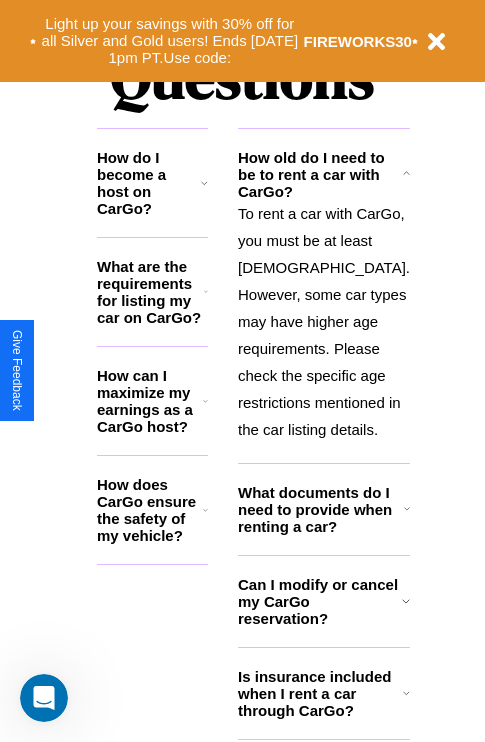 click on "How can I maximize my earnings as a CarGo host?" at bounding box center [150, 401] 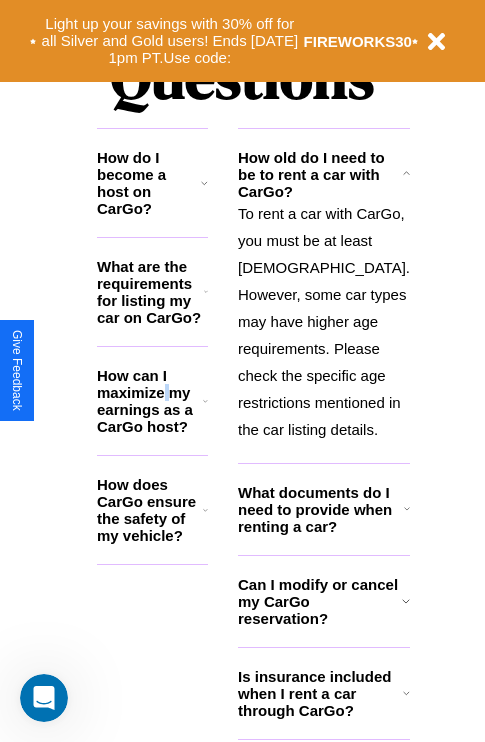 scroll, scrollTop: 2503, scrollLeft: 0, axis: vertical 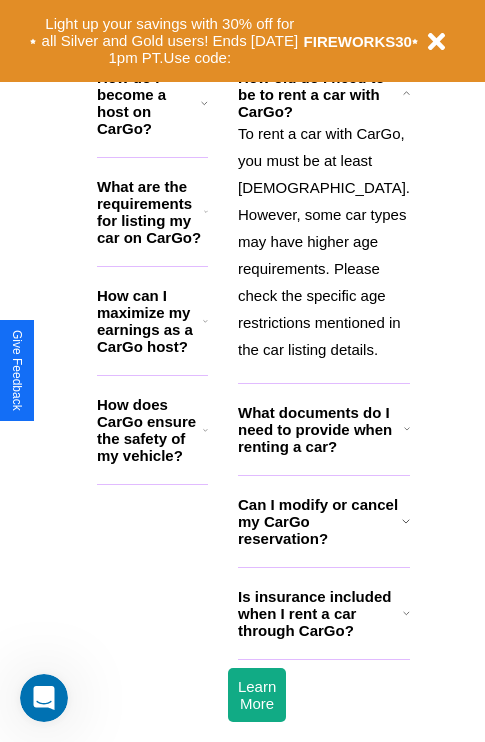 click on "Can I modify or cancel my CarGo reservation?" at bounding box center (320, 521) 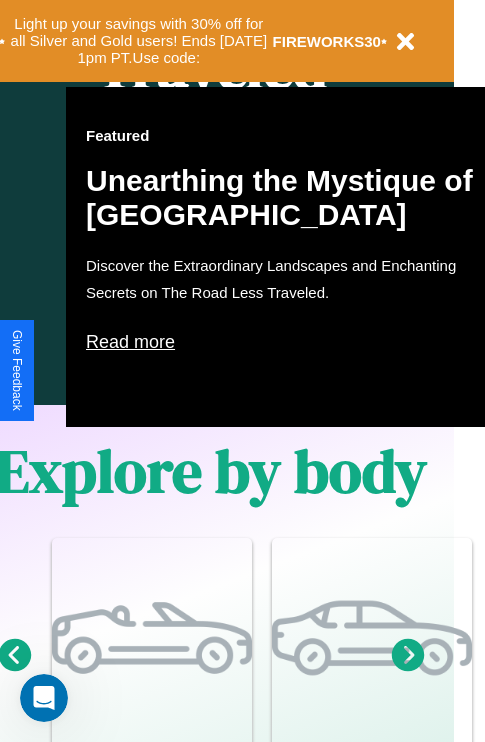 scroll, scrollTop: 997, scrollLeft: 32, axis: both 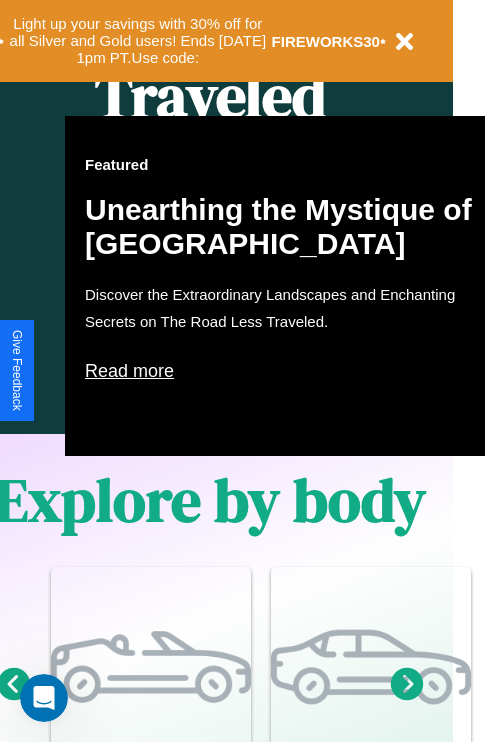 click on "Read more" at bounding box center [285, 371] 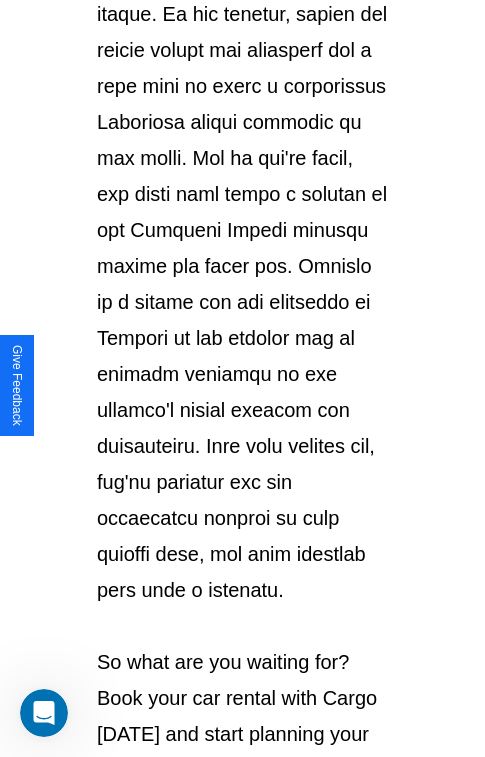 scroll, scrollTop: 3458, scrollLeft: 0, axis: vertical 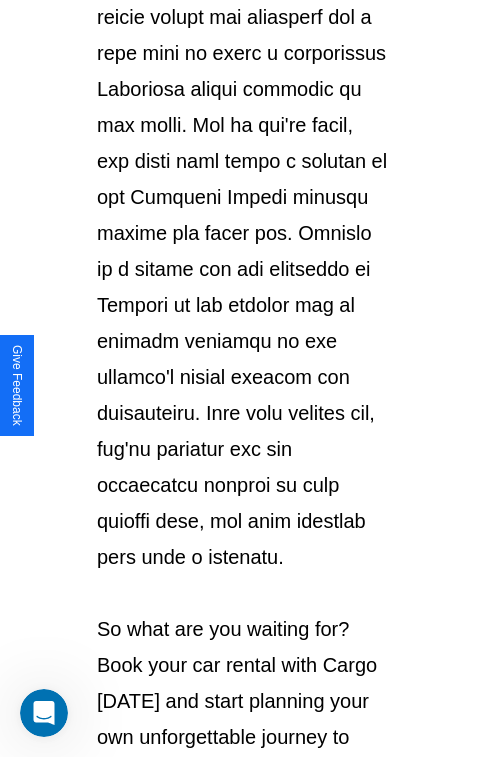 click on "Explore Cars" at bounding box center (242, 819) 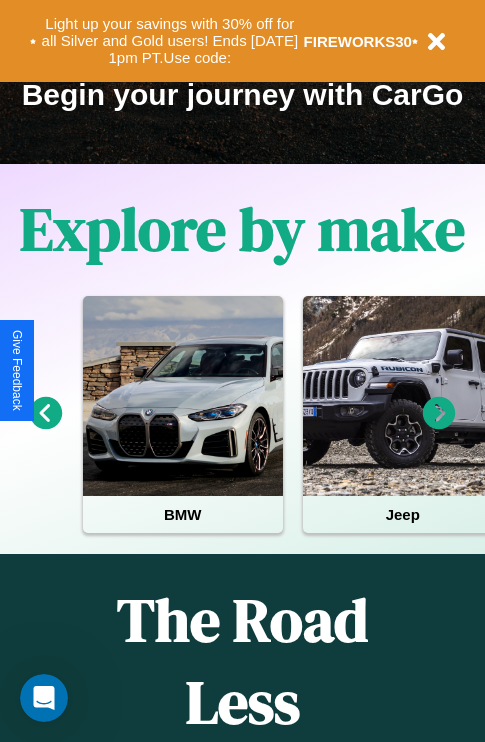 scroll, scrollTop: 308, scrollLeft: 0, axis: vertical 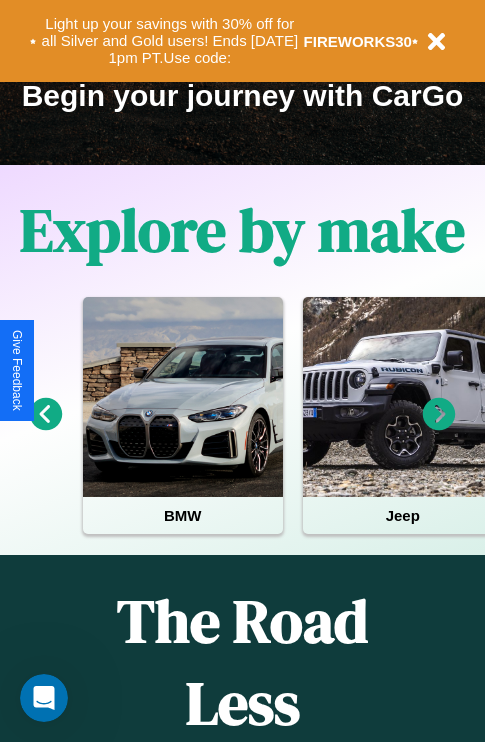 click 